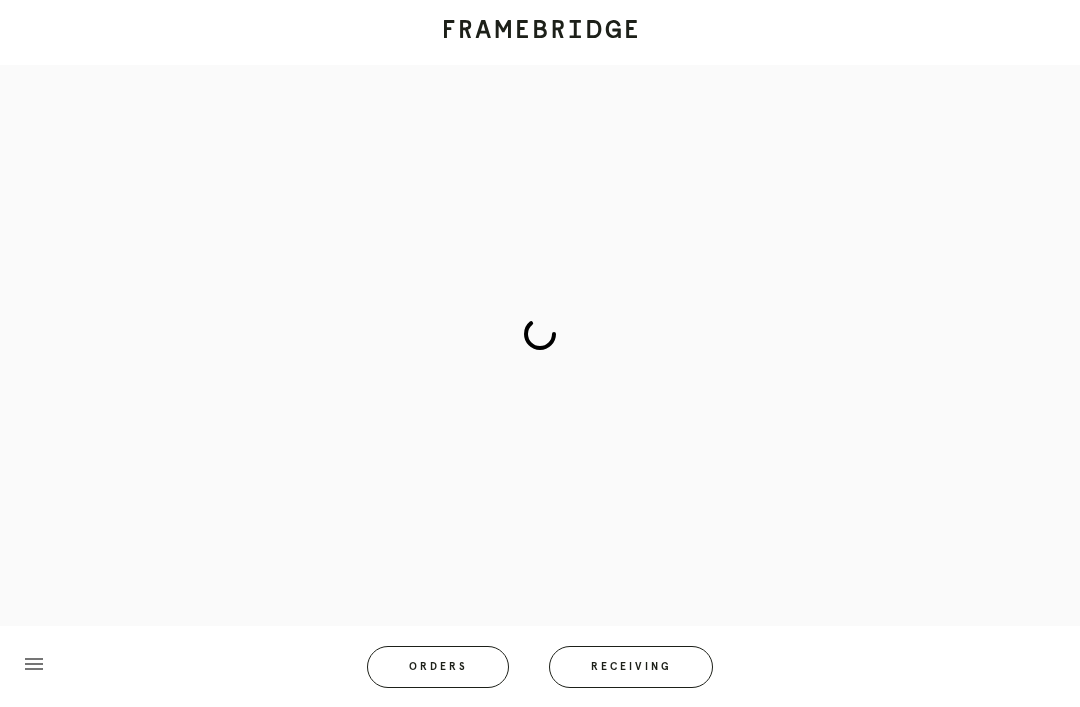scroll, scrollTop: 83, scrollLeft: 0, axis: vertical 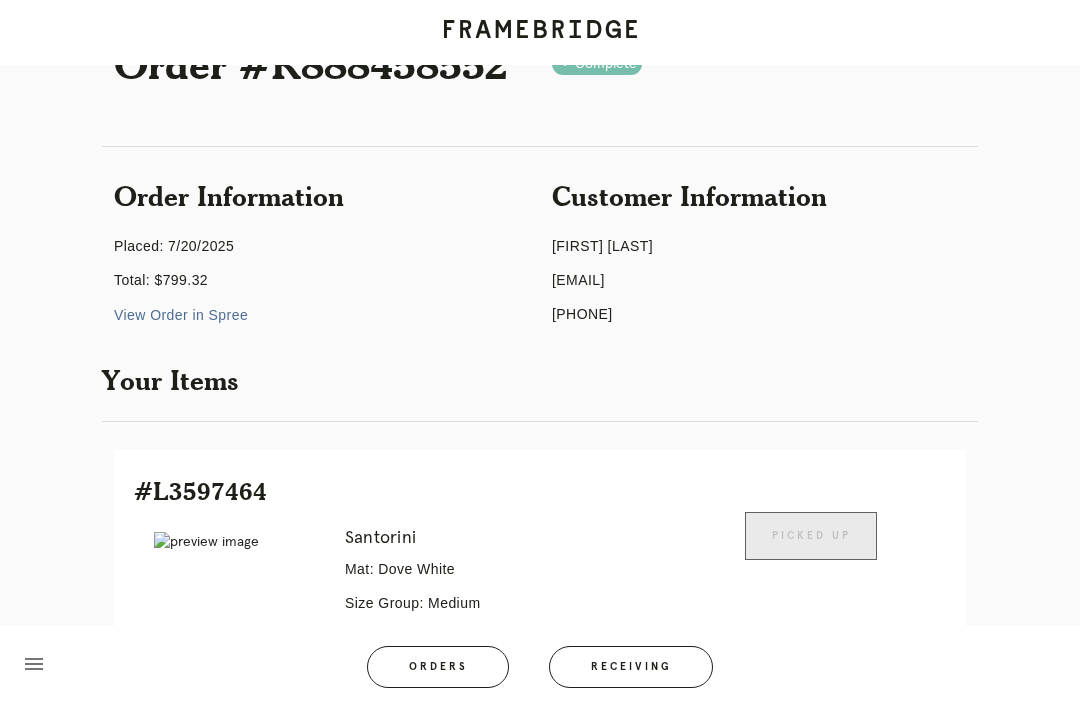 click on "Orders" at bounding box center (438, 667) 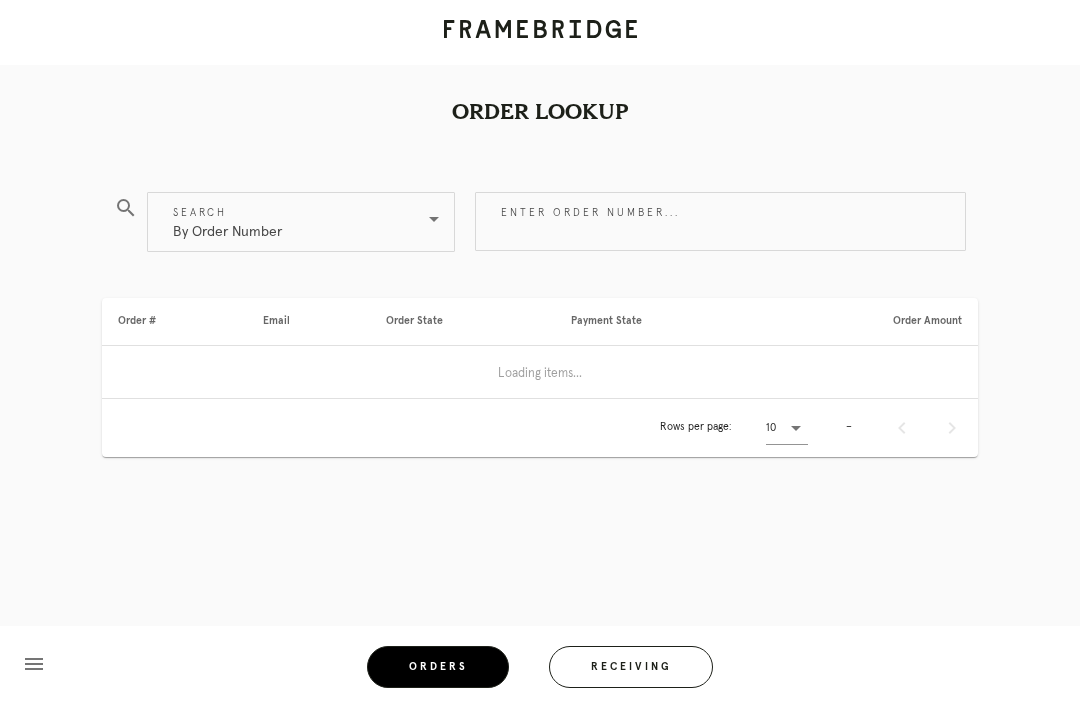 scroll, scrollTop: 64, scrollLeft: 0, axis: vertical 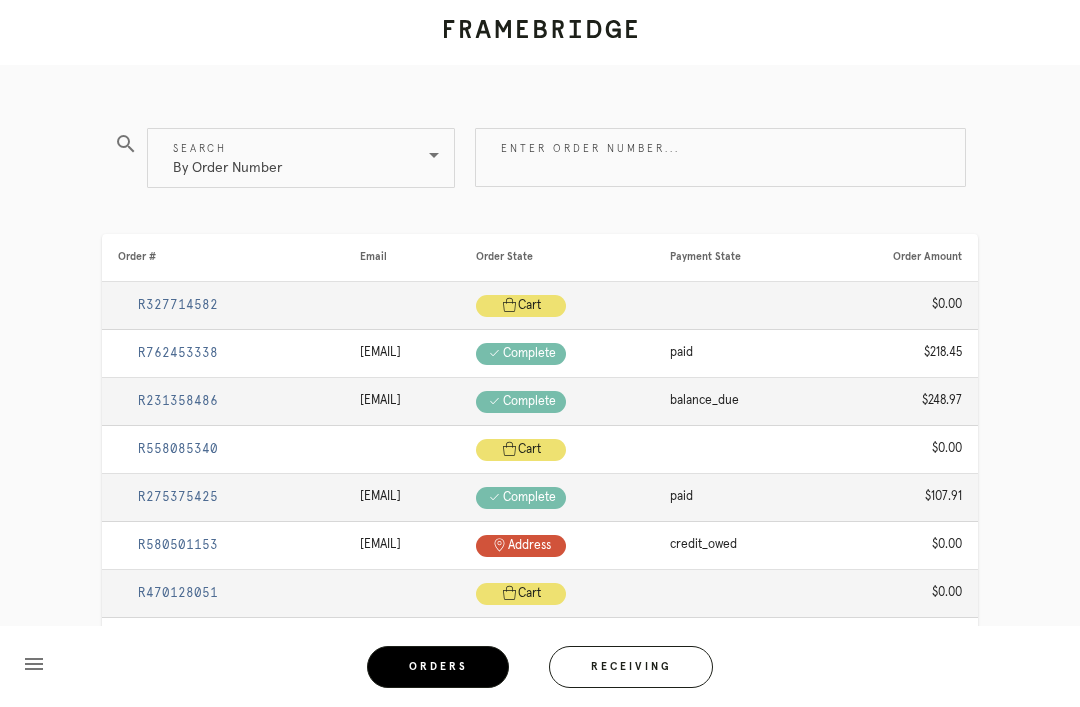 click on "Receiving" at bounding box center (631, 667) 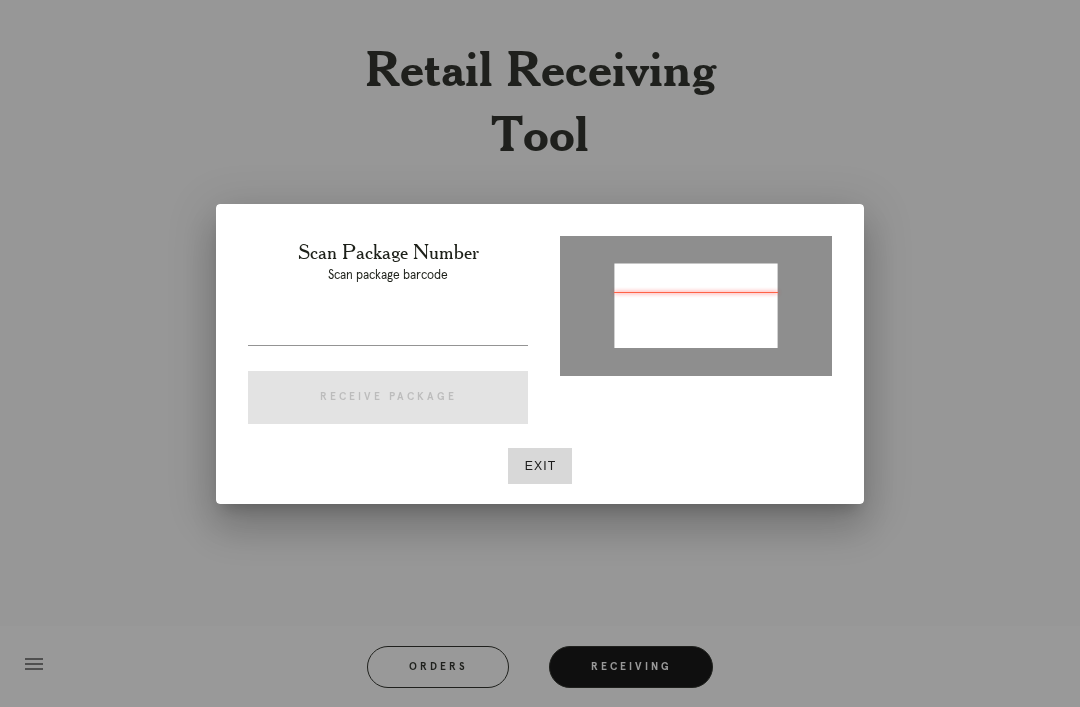 type on "P205221303976396" 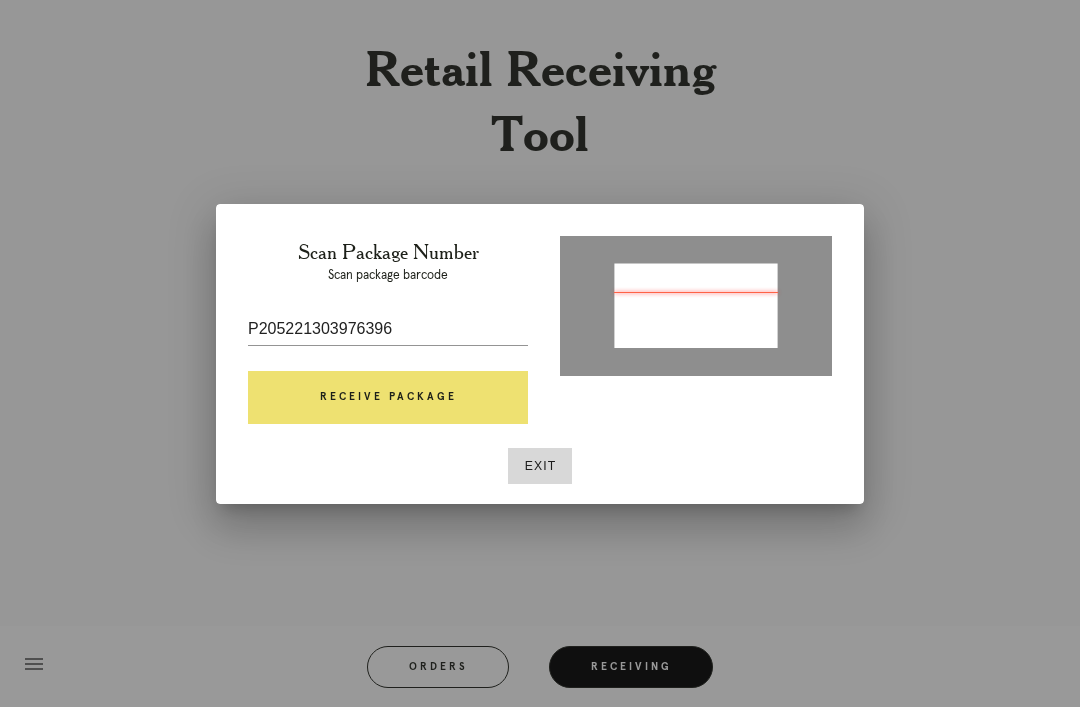 click on "Receive Package" at bounding box center (388, 398) 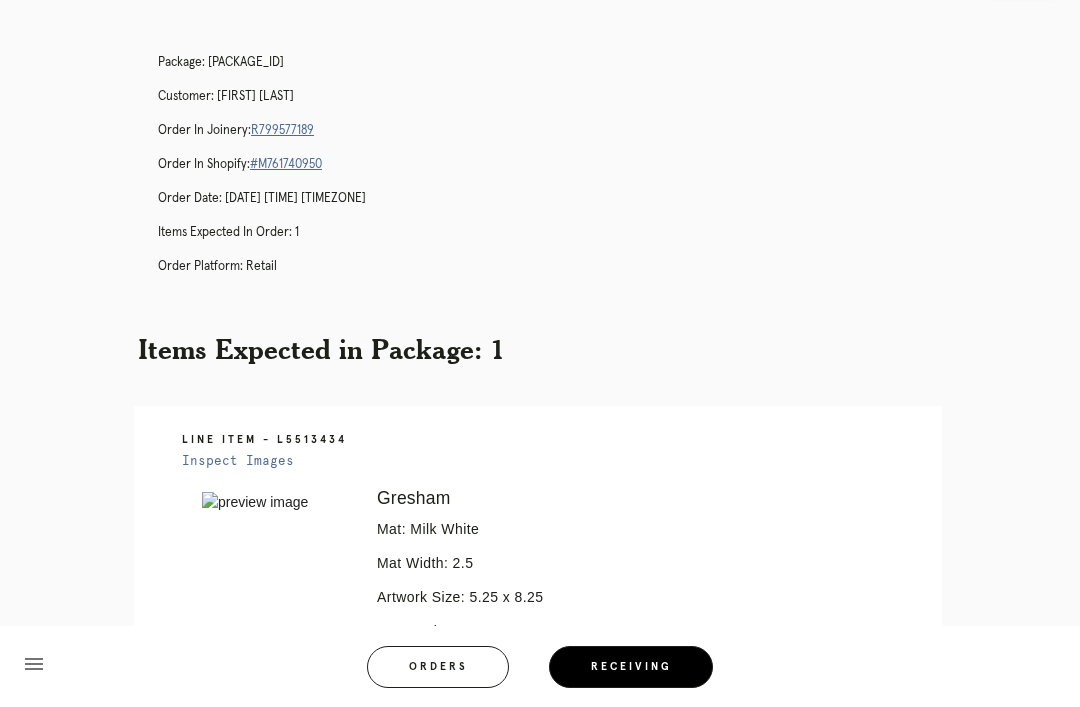 scroll, scrollTop: 87, scrollLeft: 0, axis: vertical 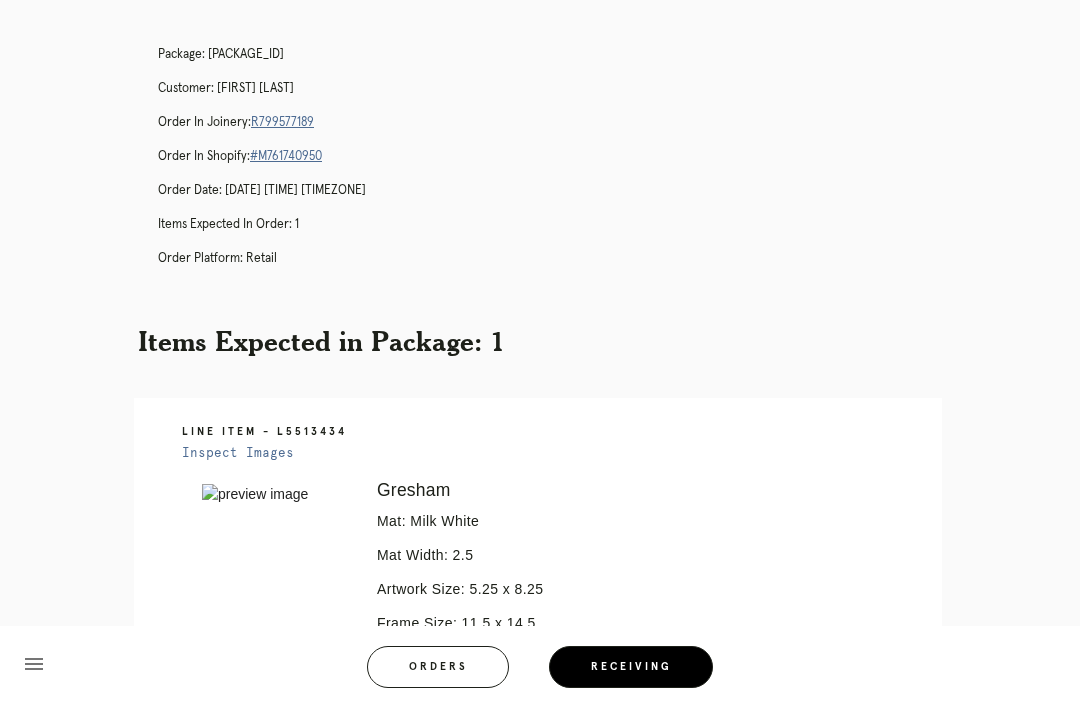 click on "R799577189" at bounding box center [282, 122] 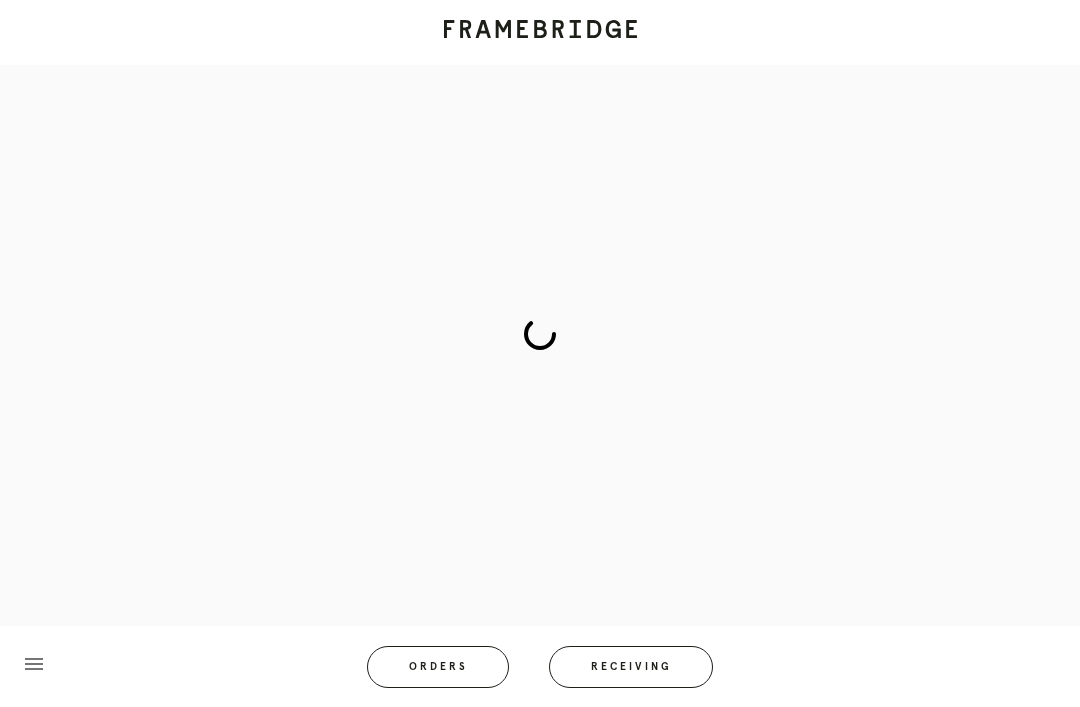 scroll, scrollTop: 0, scrollLeft: 0, axis: both 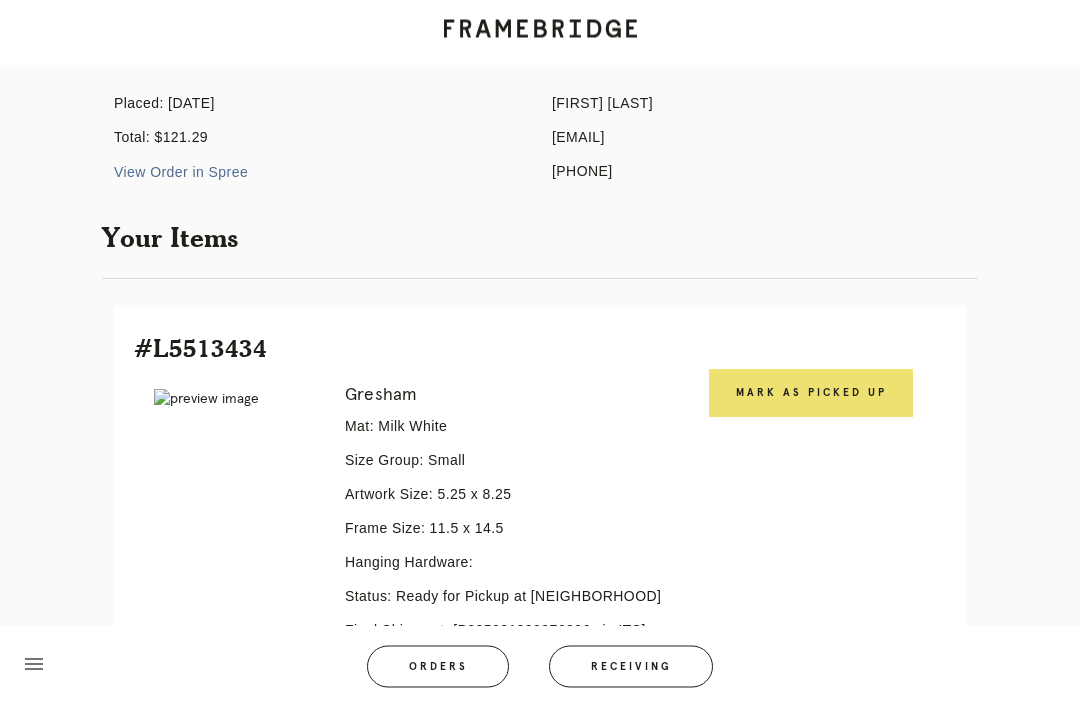 click on "Mark as Picked Up" at bounding box center (811, 394) 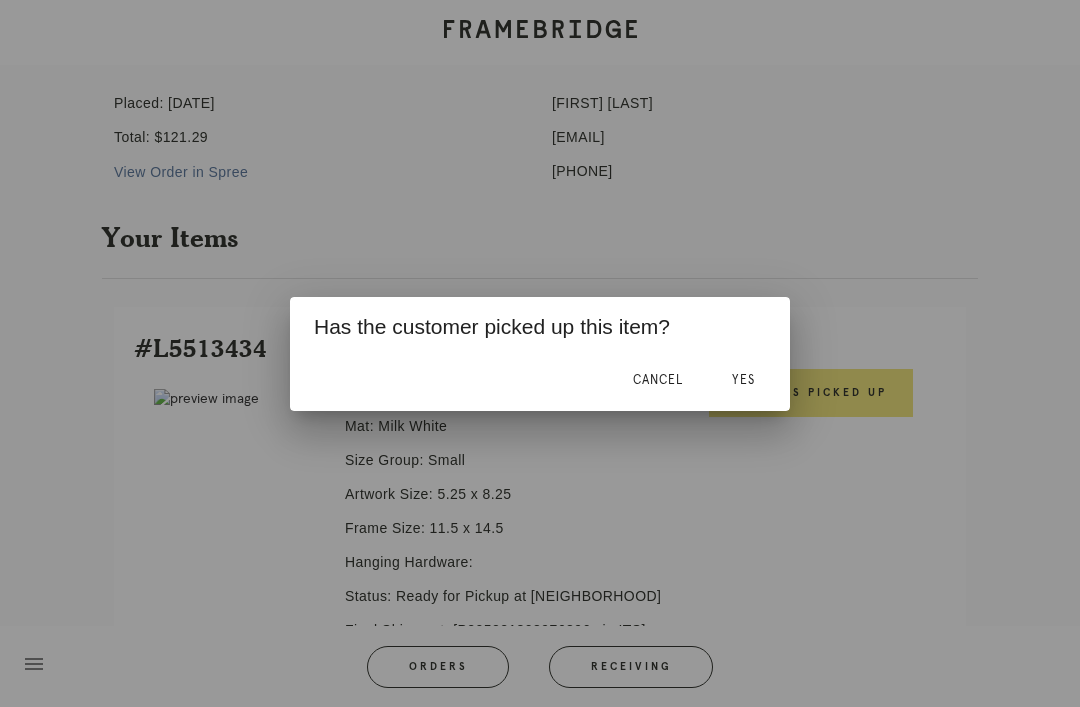 click on "Yes" at bounding box center (743, 381) 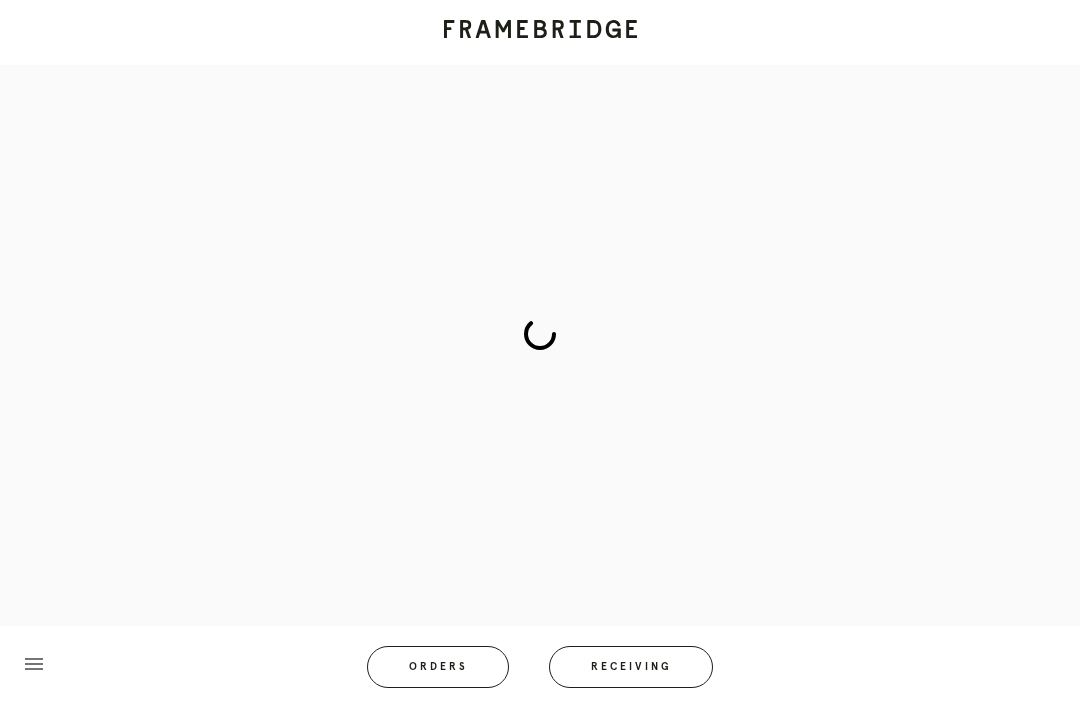 scroll, scrollTop: 83, scrollLeft: 0, axis: vertical 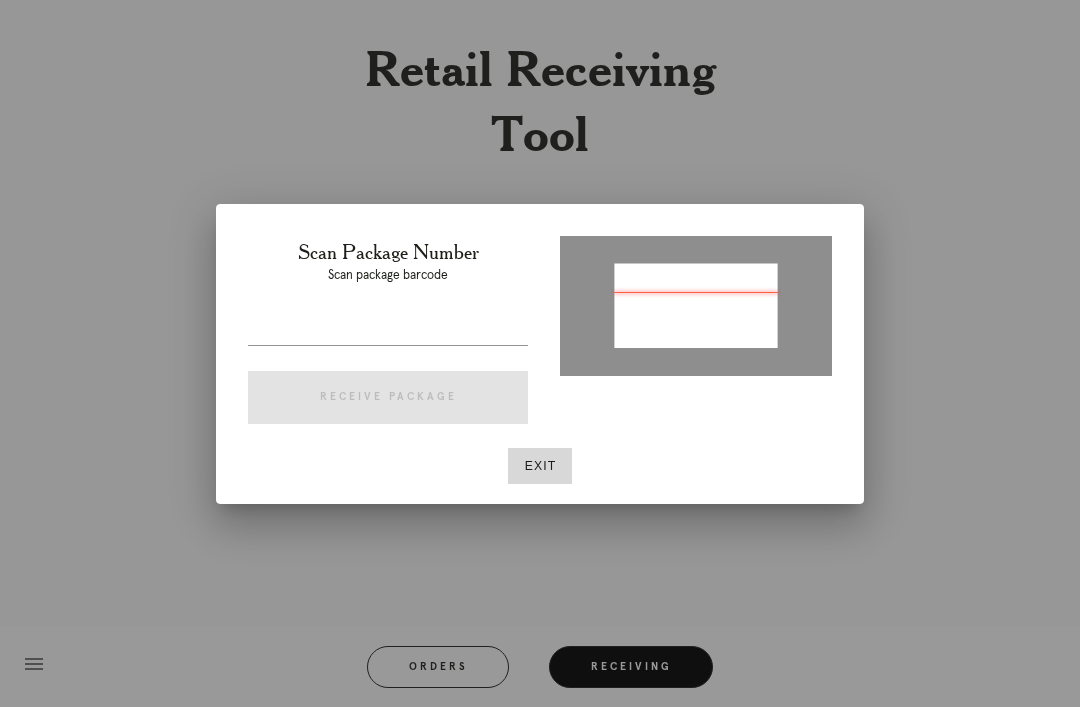 type on "P401105799325973" 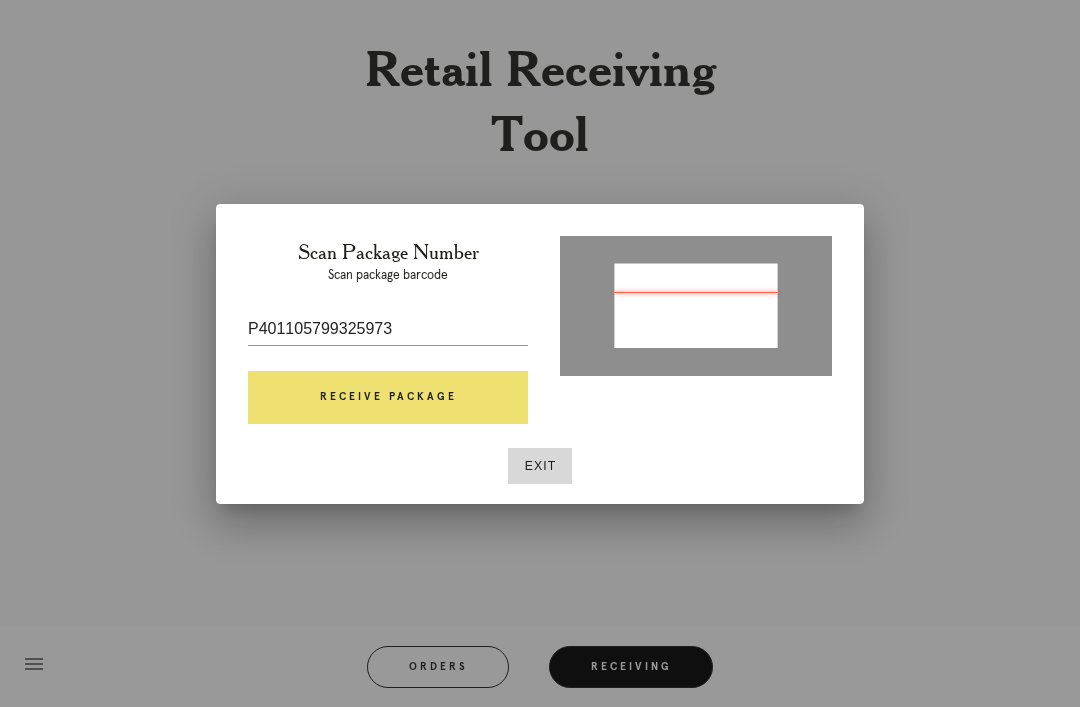 click on "Receive Package" at bounding box center [388, 398] 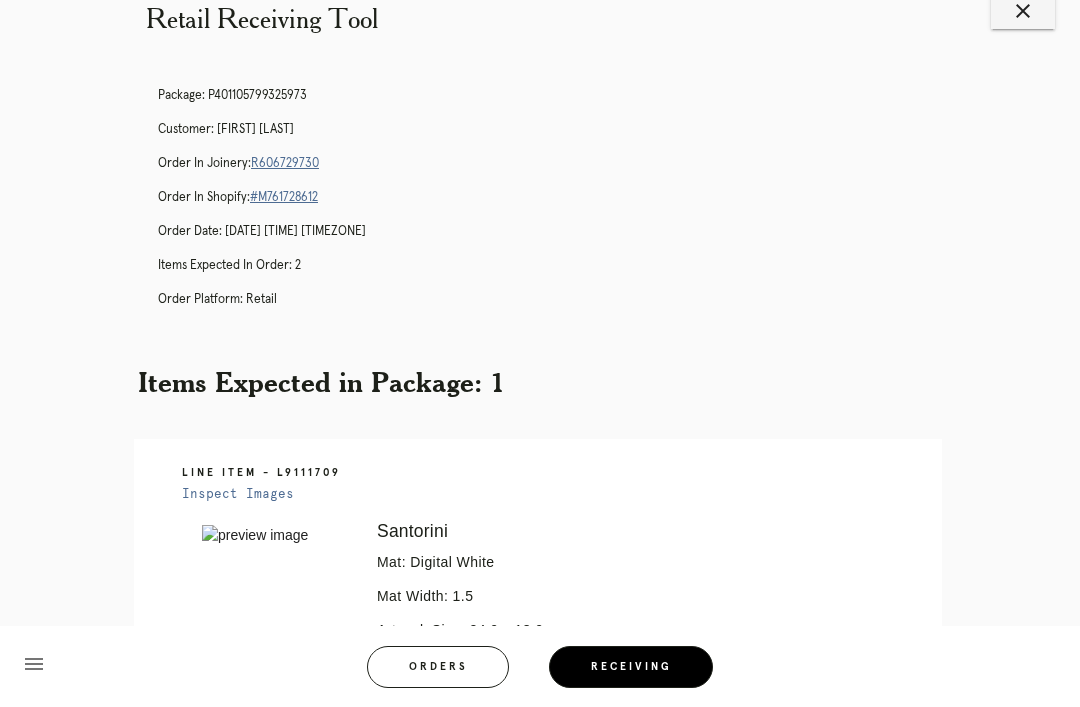 scroll, scrollTop: 47, scrollLeft: 0, axis: vertical 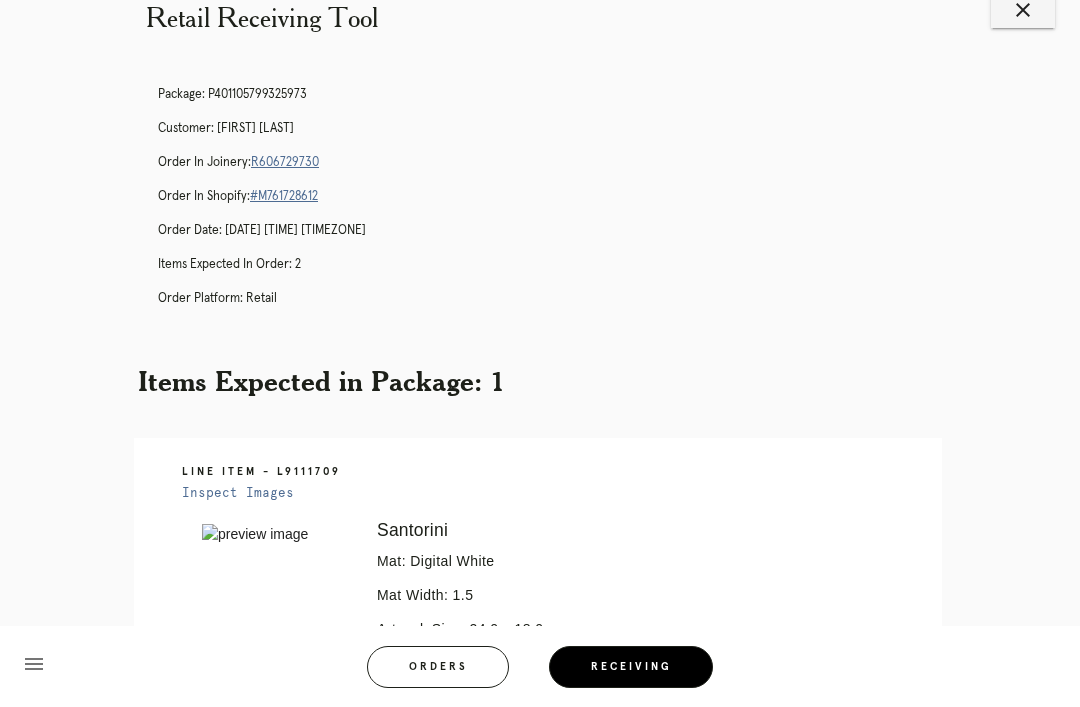 click on "R606729730" at bounding box center [285, 162] 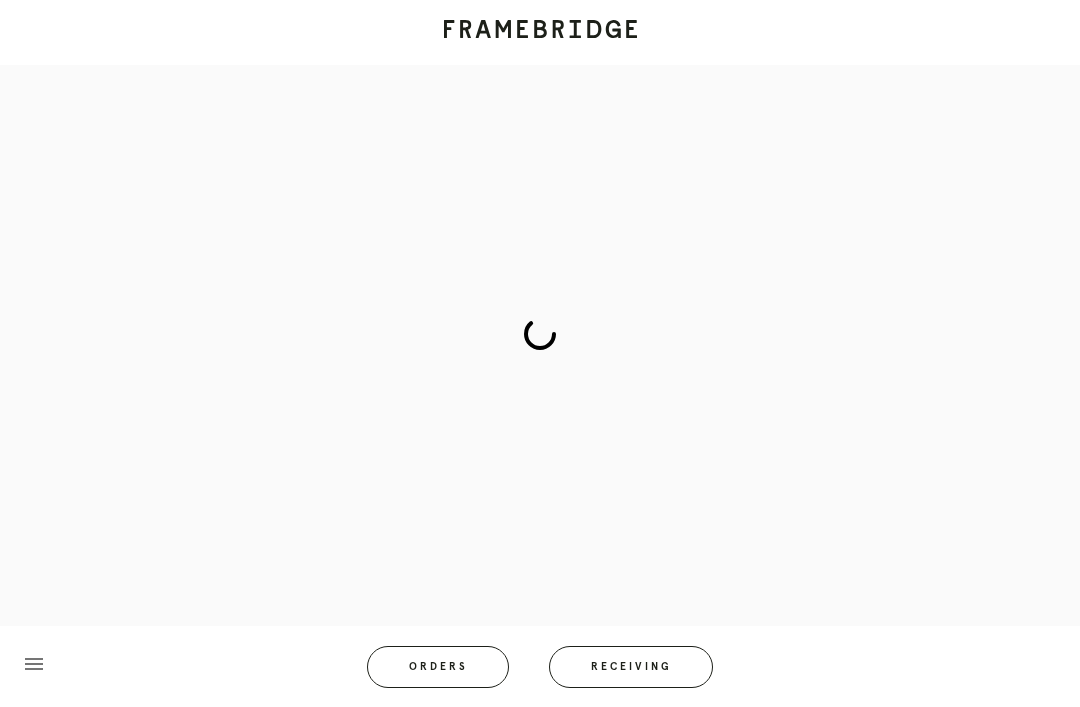 scroll, scrollTop: 0, scrollLeft: 0, axis: both 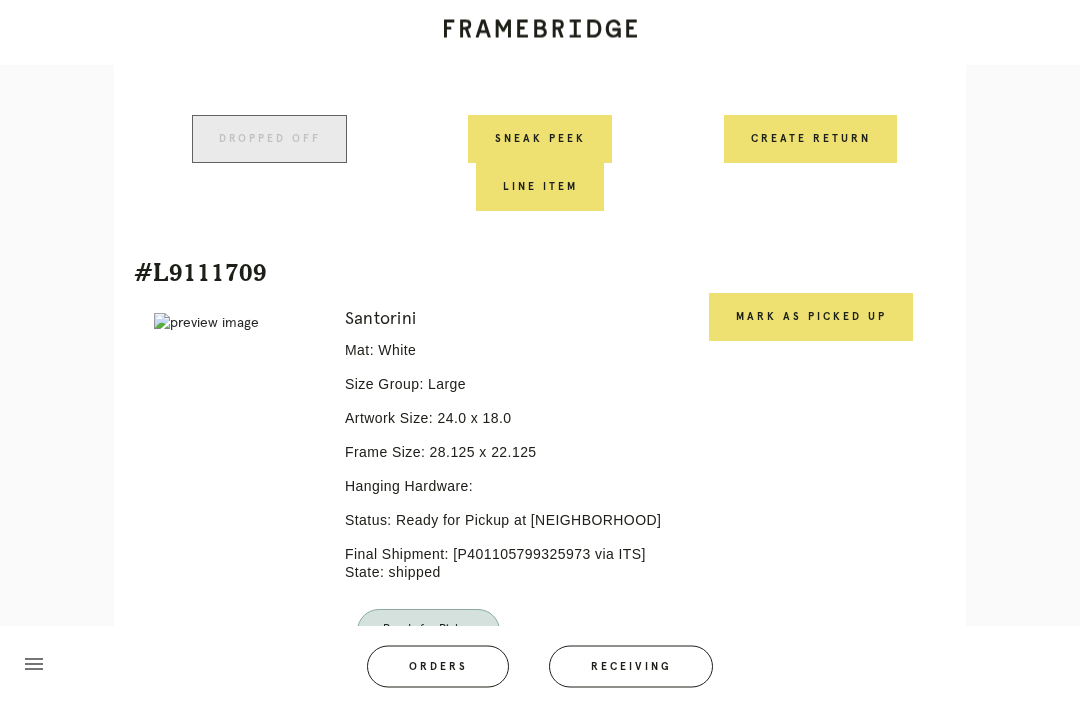 click on "Mark as Picked Up" at bounding box center (811, 318) 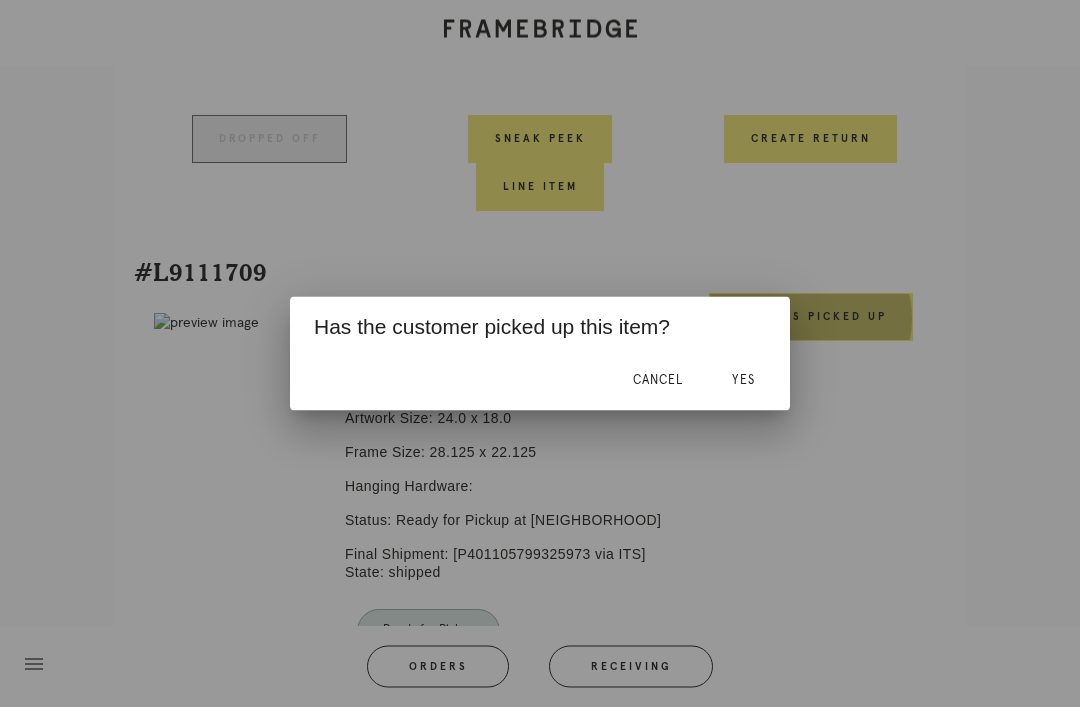 scroll, scrollTop: 828, scrollLeft: 0, axis: vertical 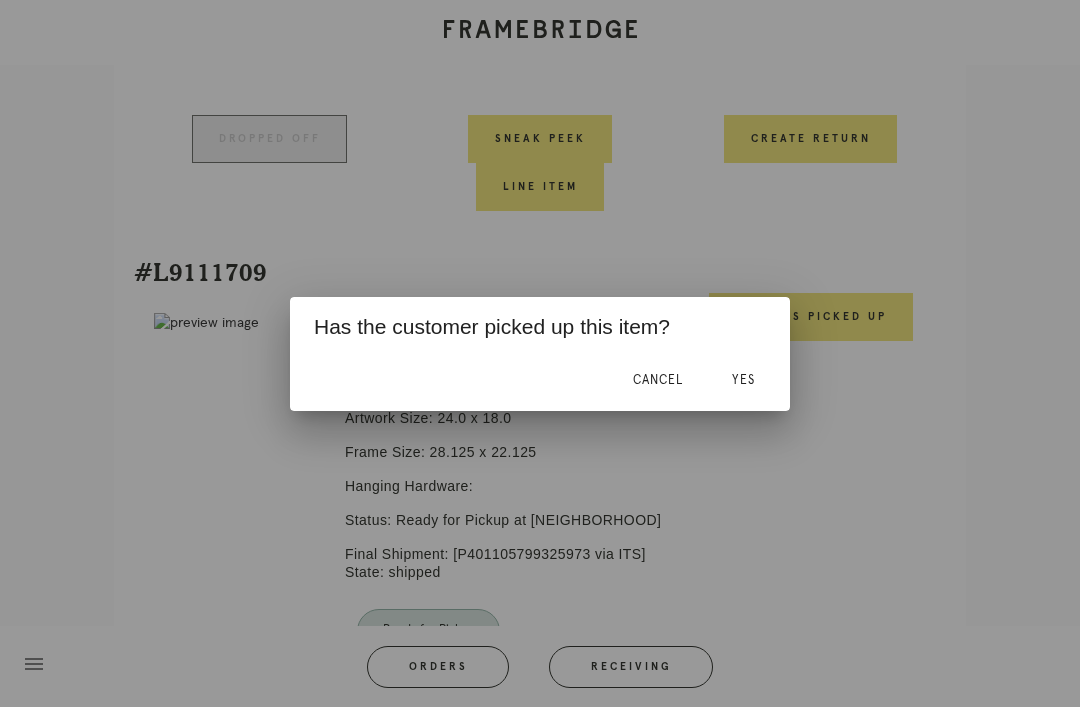 click on "Yes" at bounding box center [743, 381] 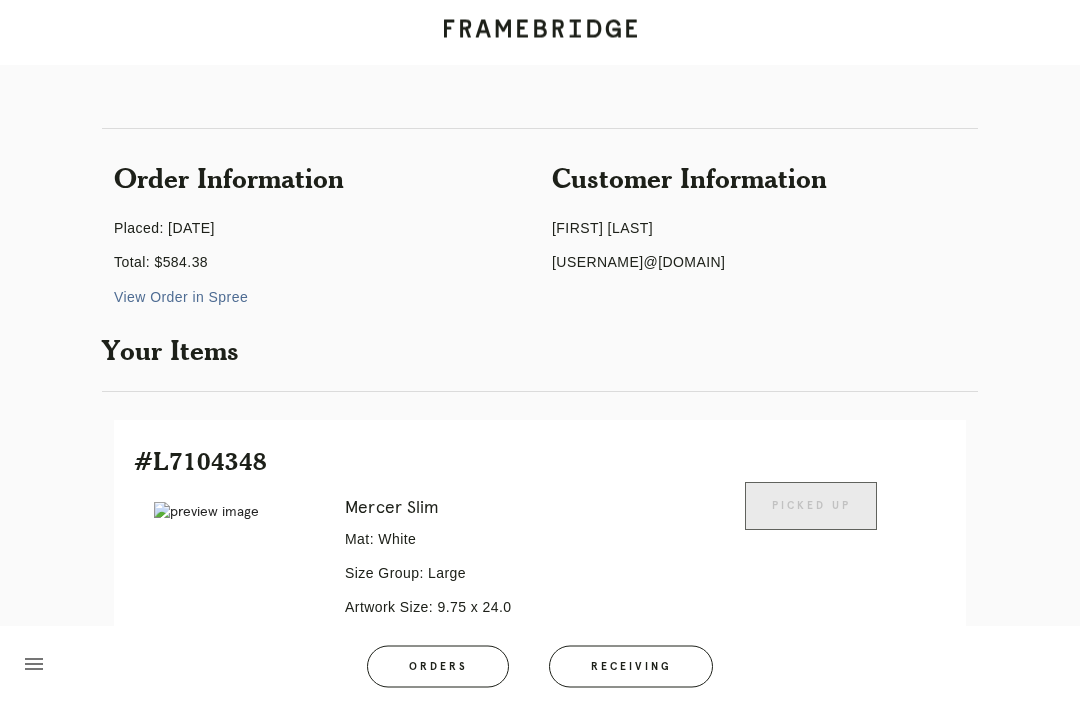 scroll, scrollTop: 0, scrollLeft: 0, axis: both 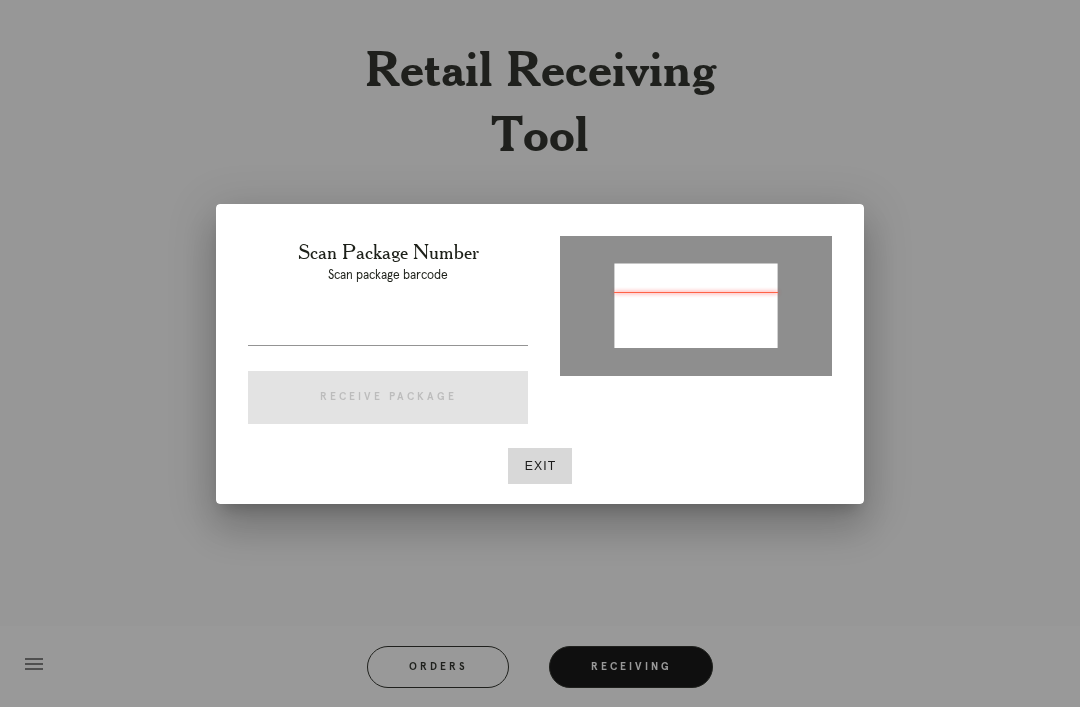 type on "P305198240367208" 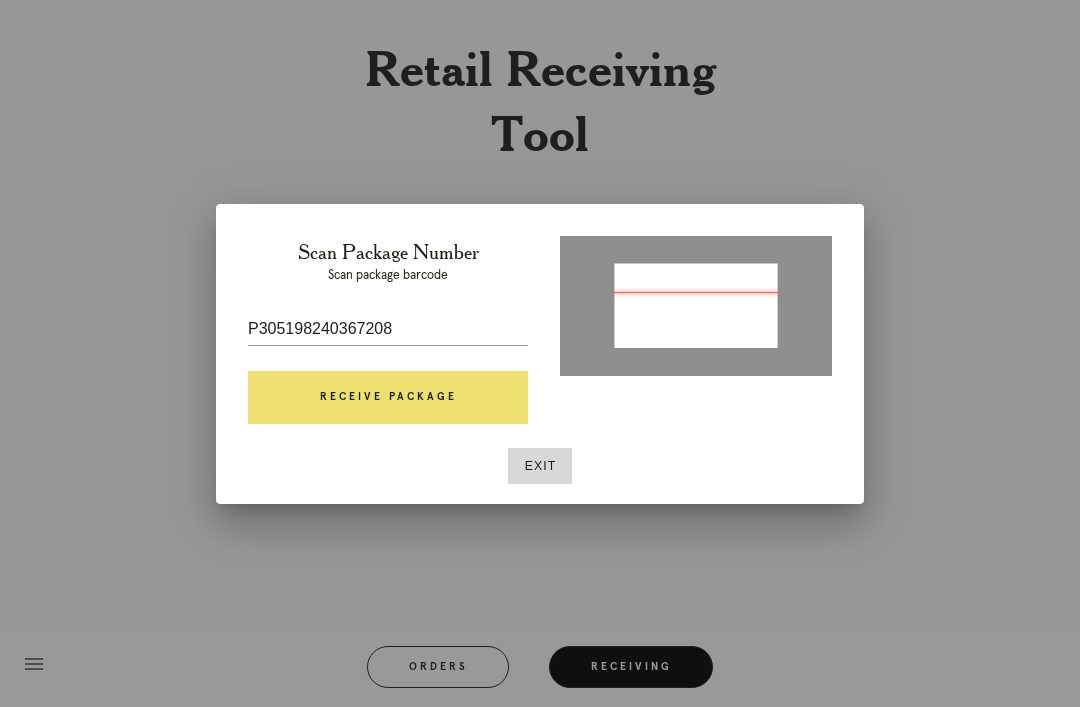 scroll, scrollTop: 64, scrollLeft: 0, axis: vertical 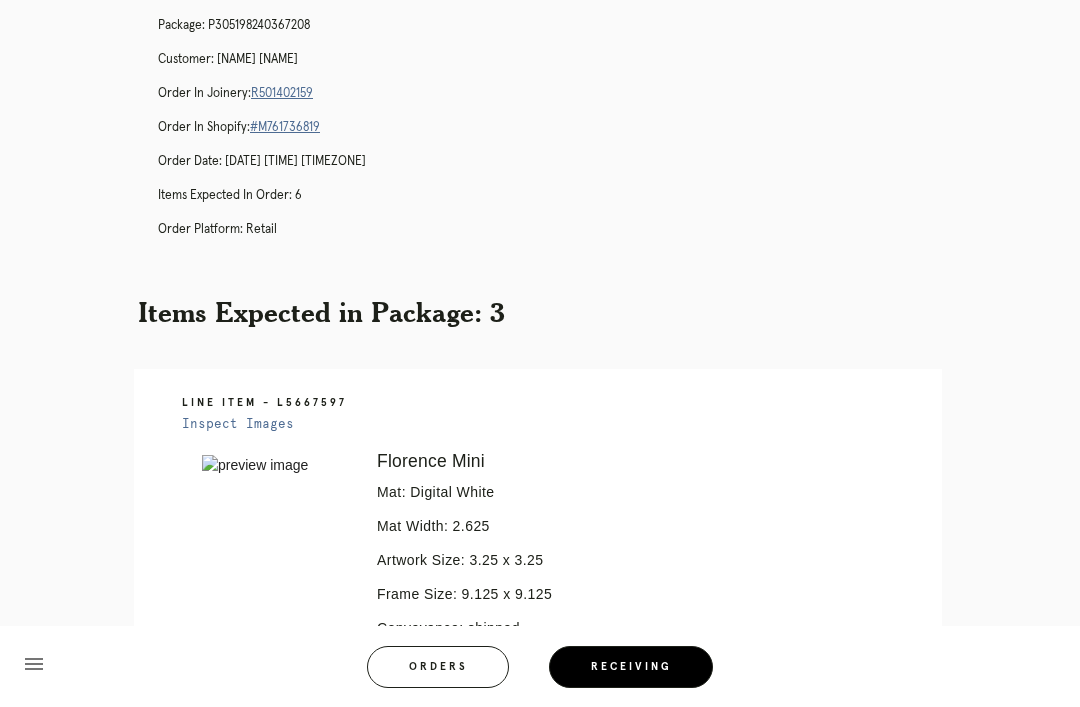 click on "R501402159" at bounding box center [282, 93] 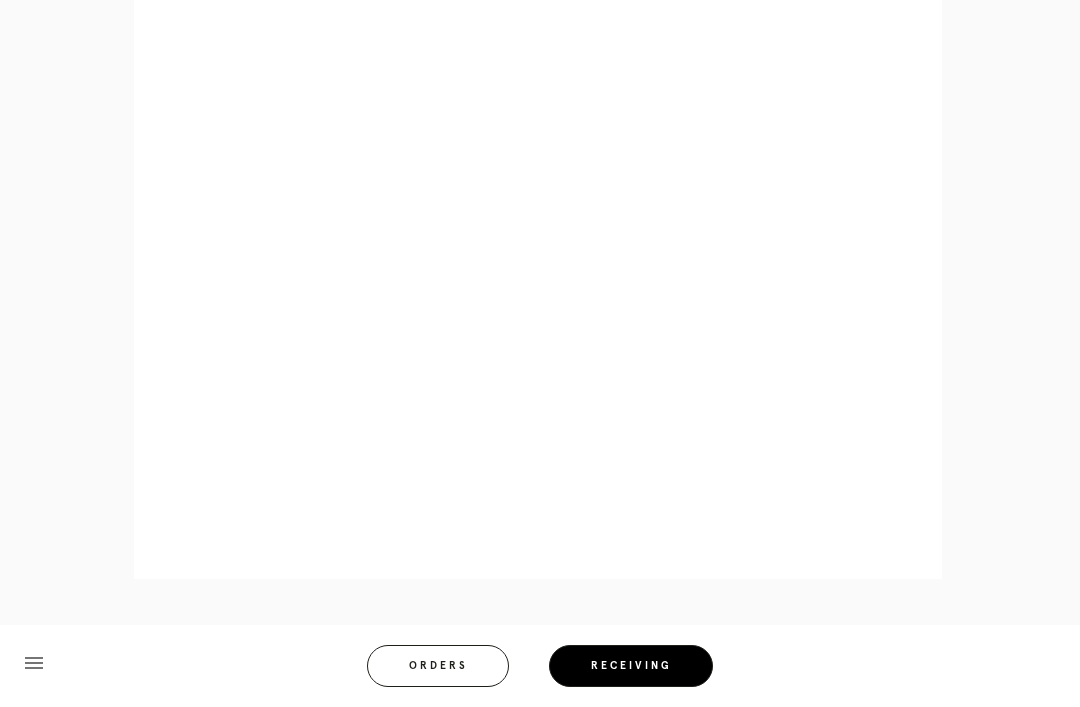 scroll, scrollTop: 1946, scrollLeft: 0, axis: vertical 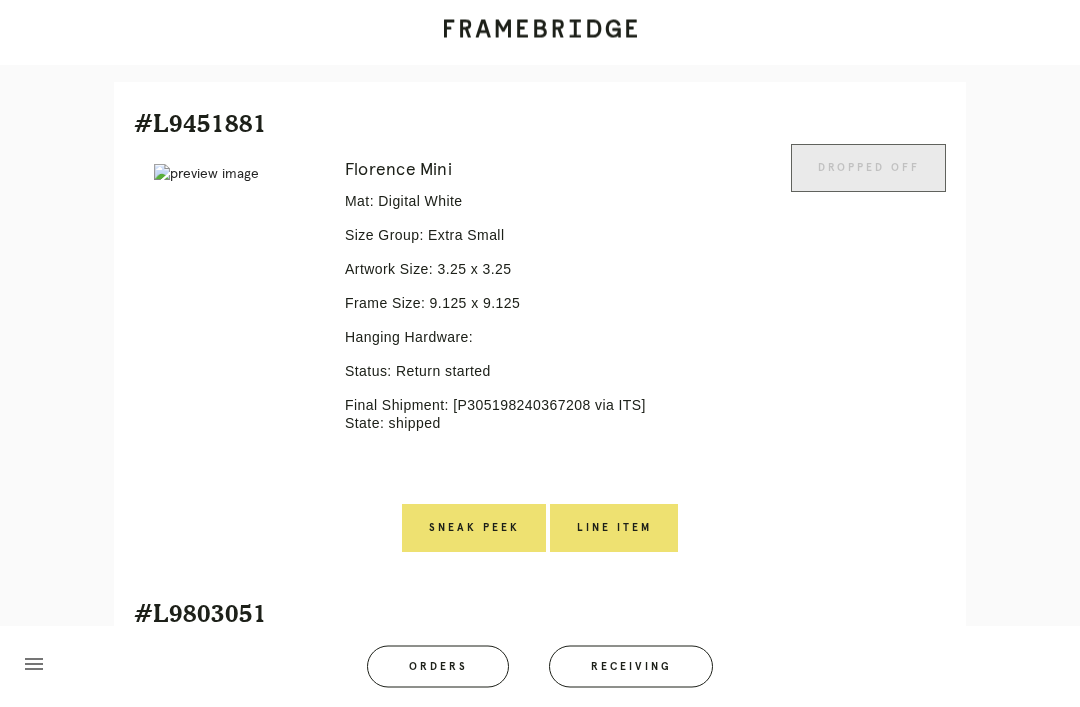 click on "Line Item" at bounding box center (614, 529) 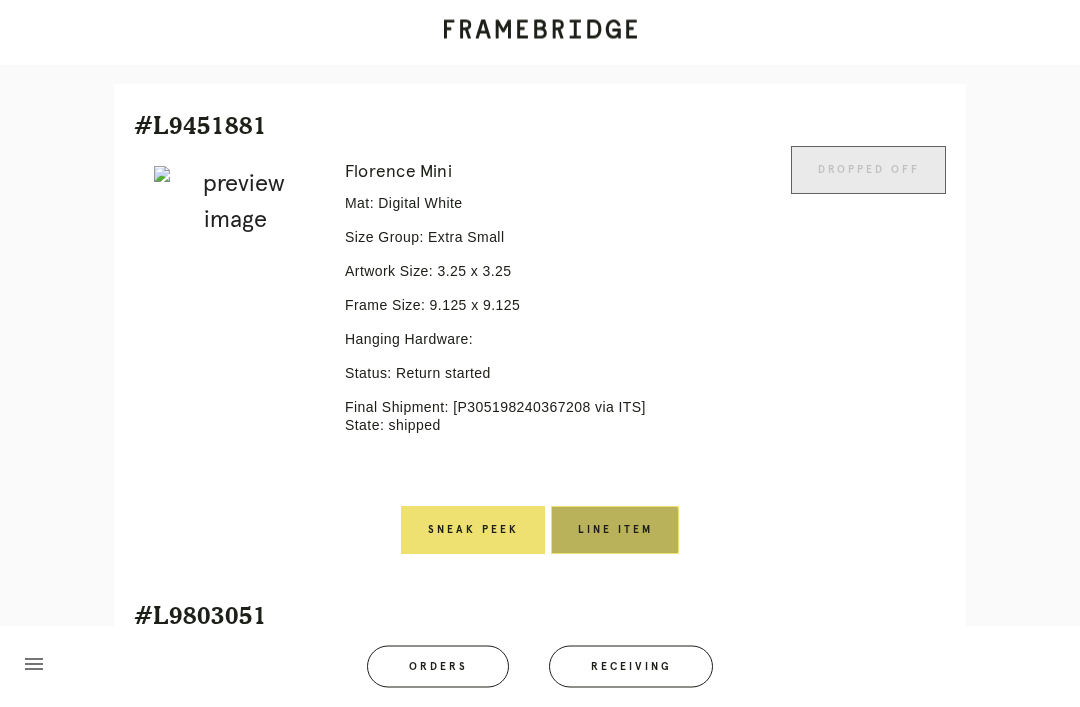 scroll, scrollTop: 0, scrollLeft: 0, axis: both 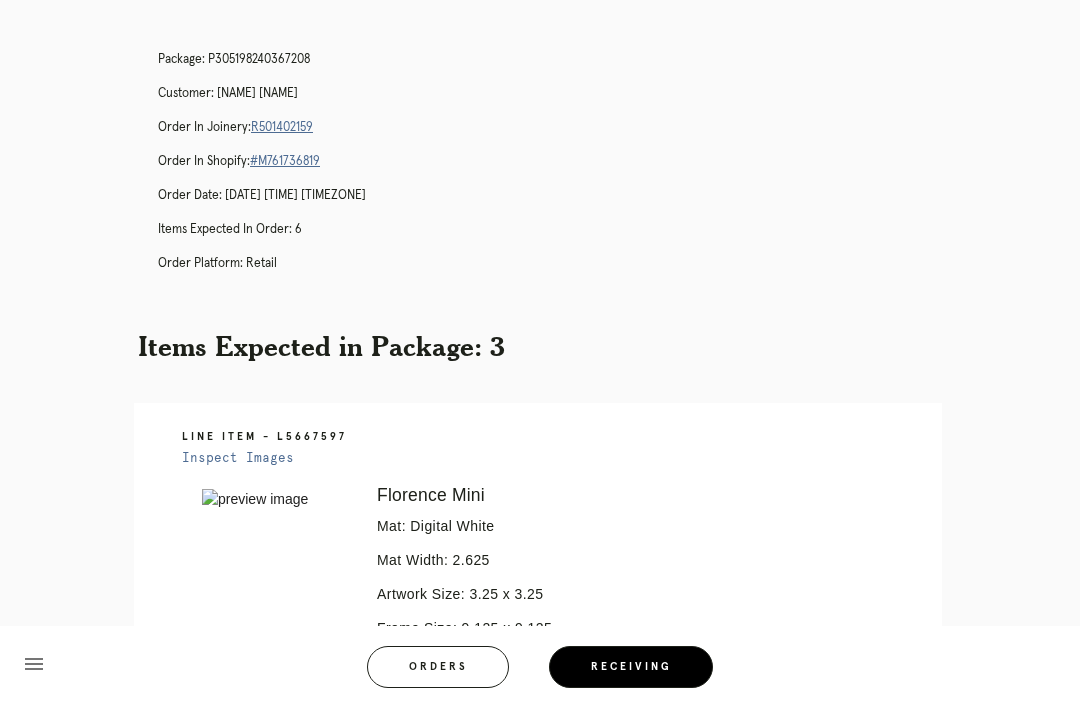 click on "R501402159" at bounding box center [282, 127] 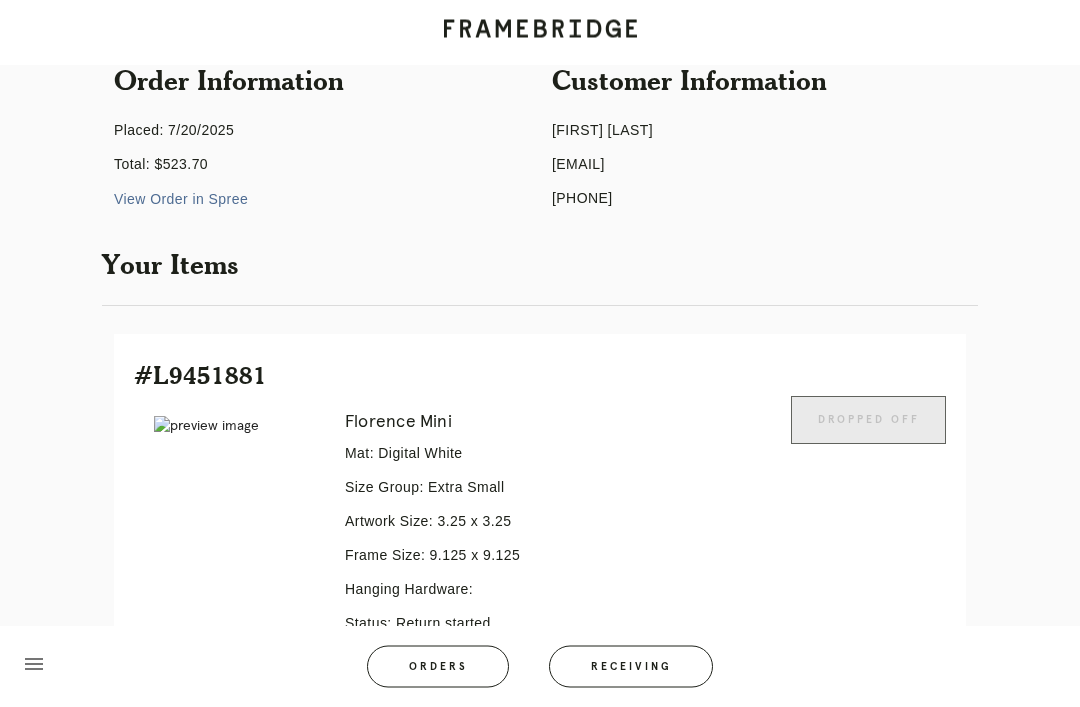 scroll, scrollTop: 0, scrollLeft: 0, axis: both 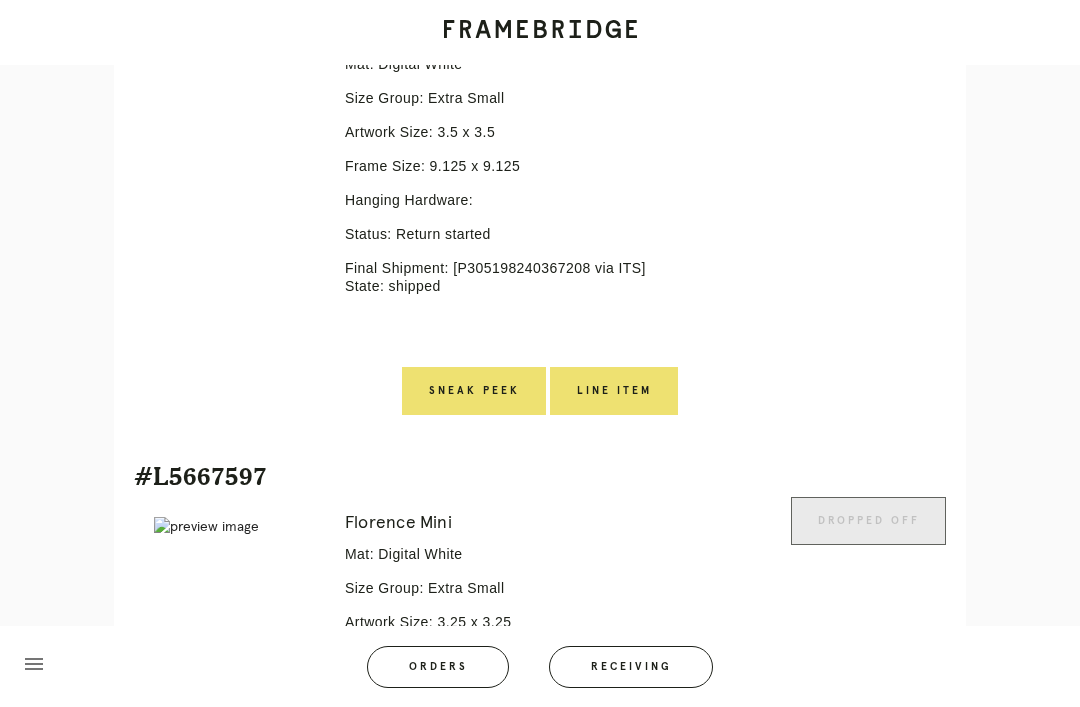 click on "Line Item" at bounding box center [614, 391] 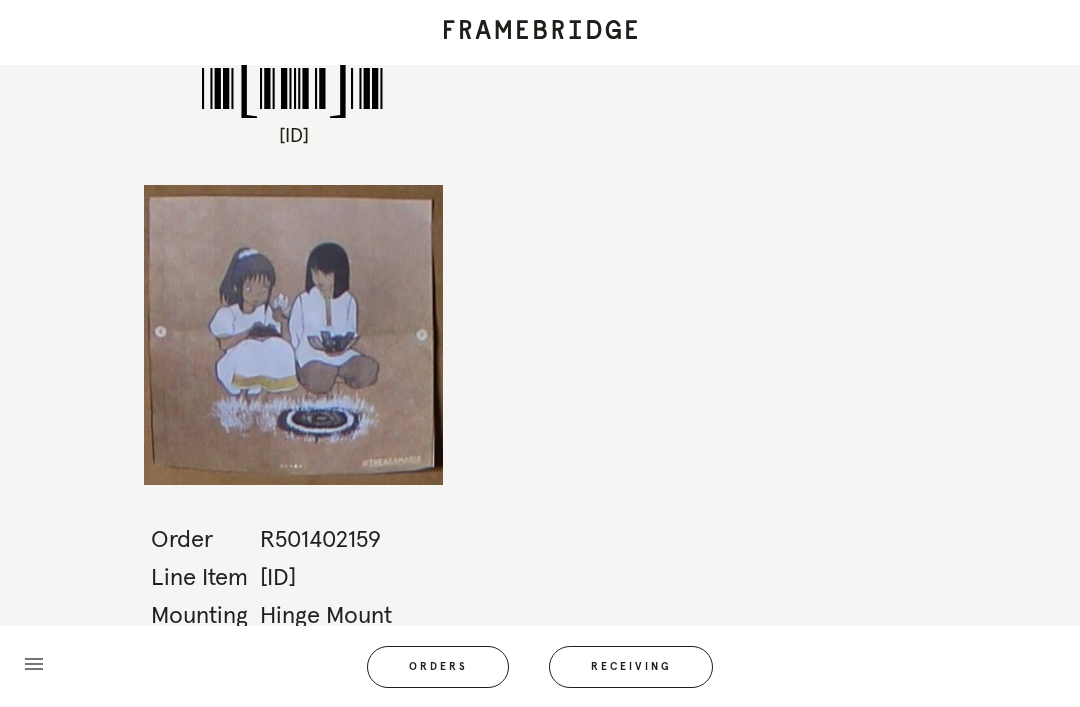 scroll, scrollTop: 0, scrollLeft: 0, axis: both 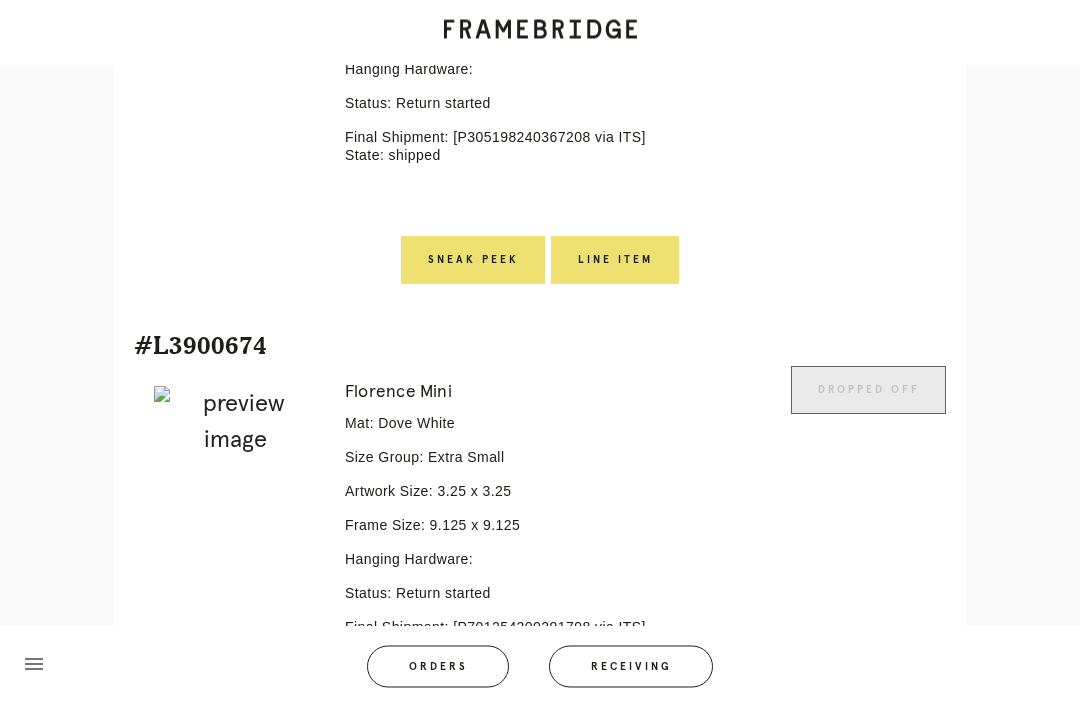 click on "Line Item" at bounding box center (615, 261) 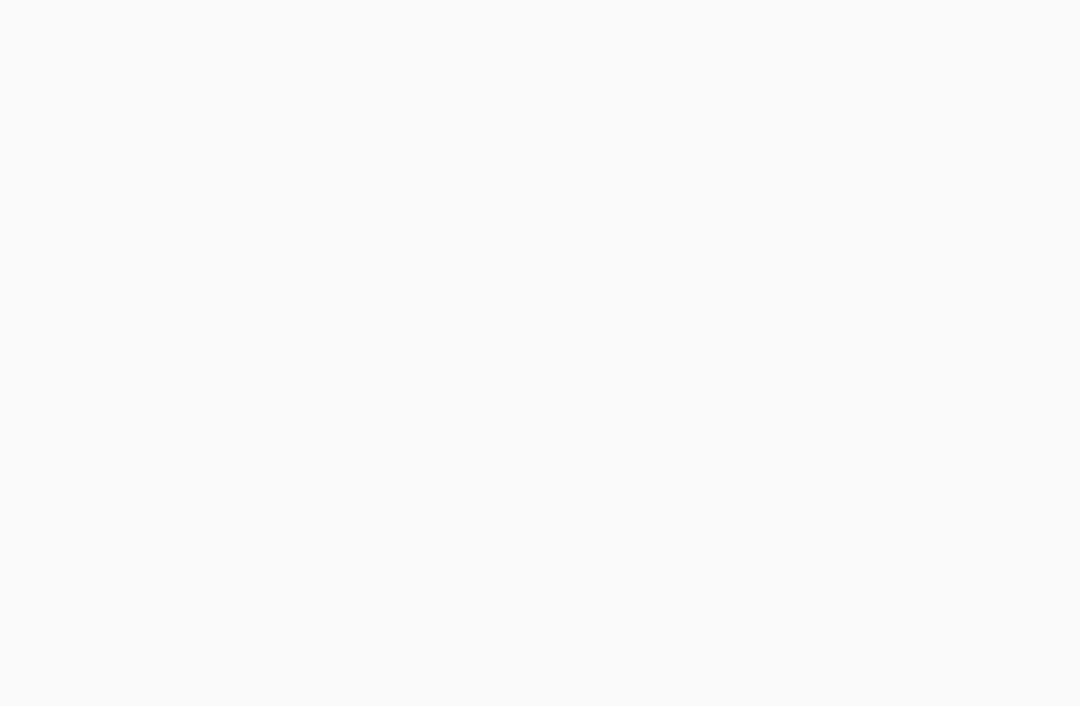 scroll, scrollTop: 0, scrollLeft: 0, axis: both 